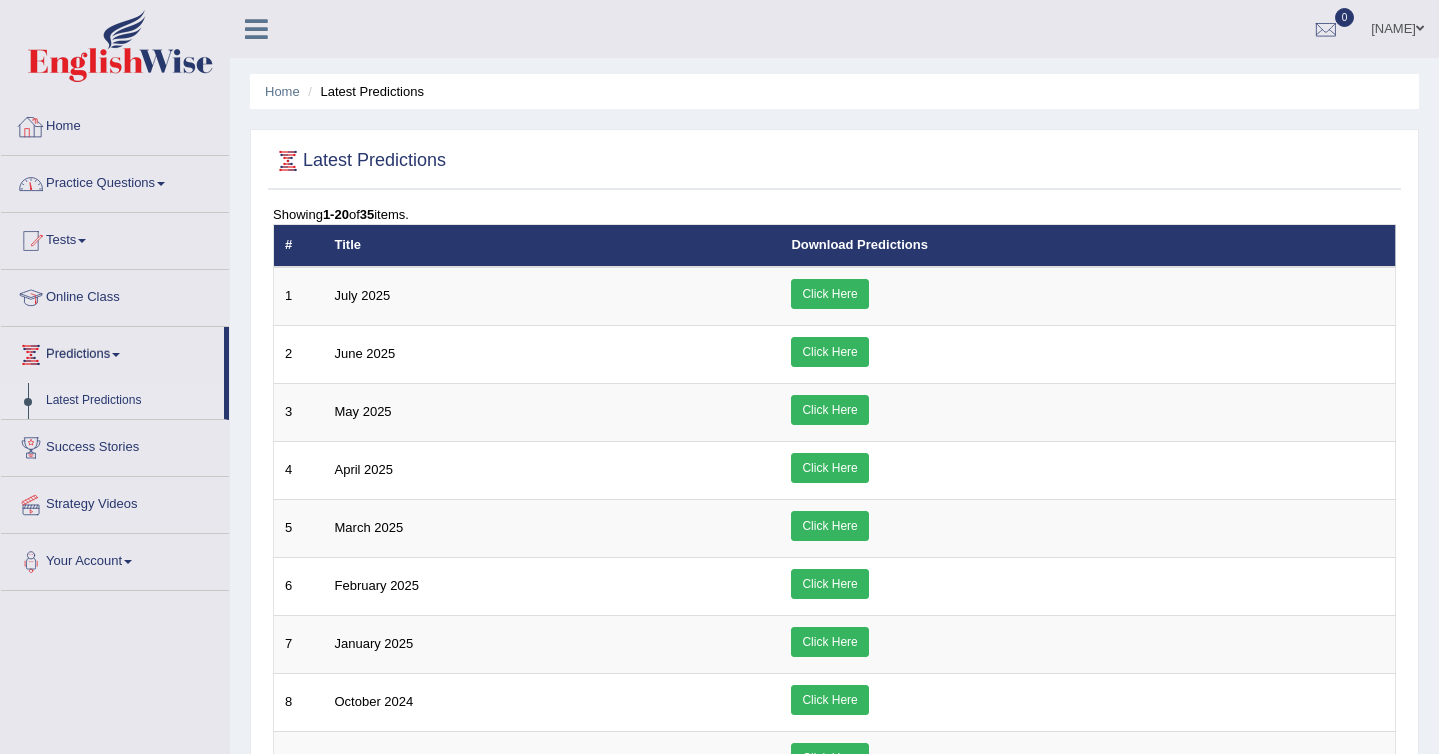 scroll, scrollTop: 0, scrollLeft: 0, axis: both 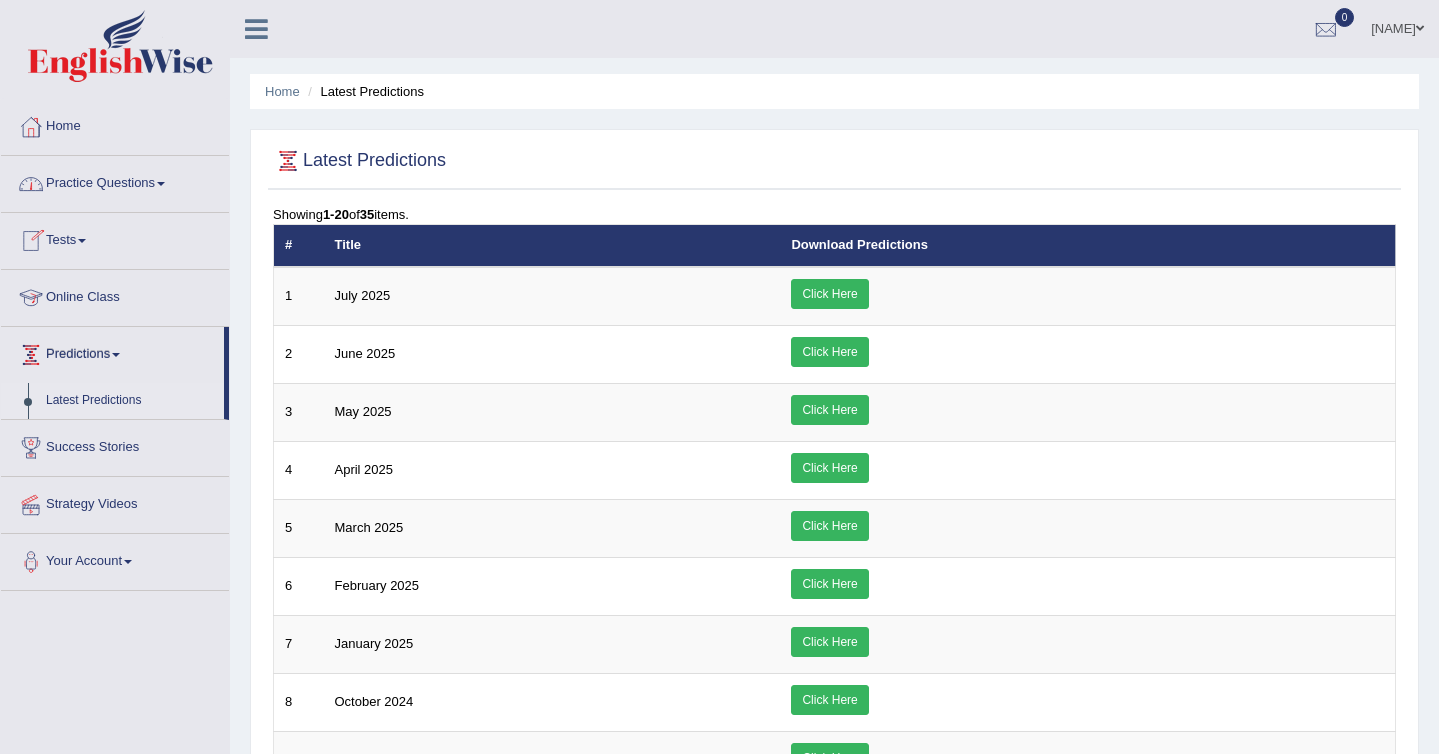 click on "Predictions" at bounding box center (112, 352) 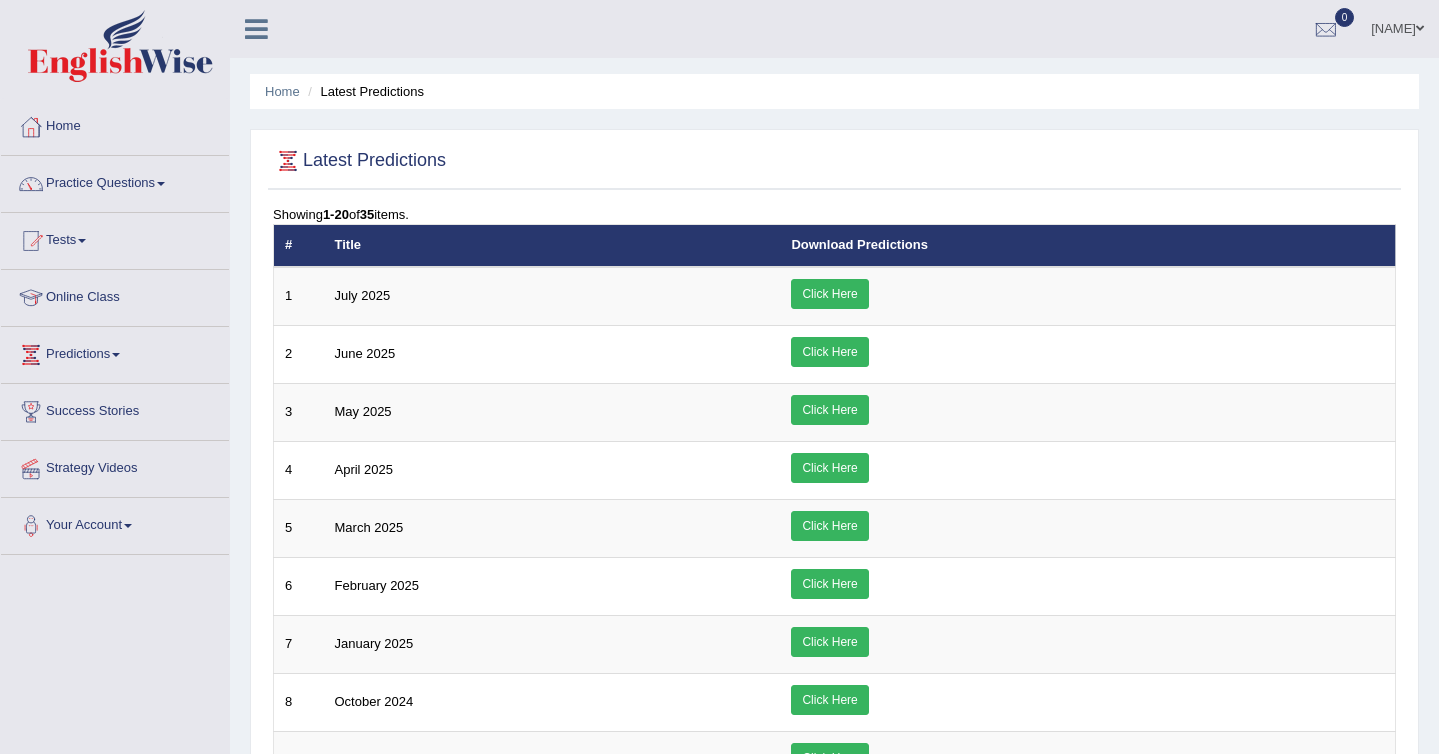 click on "Predictions" at bounding box center (115, 352) 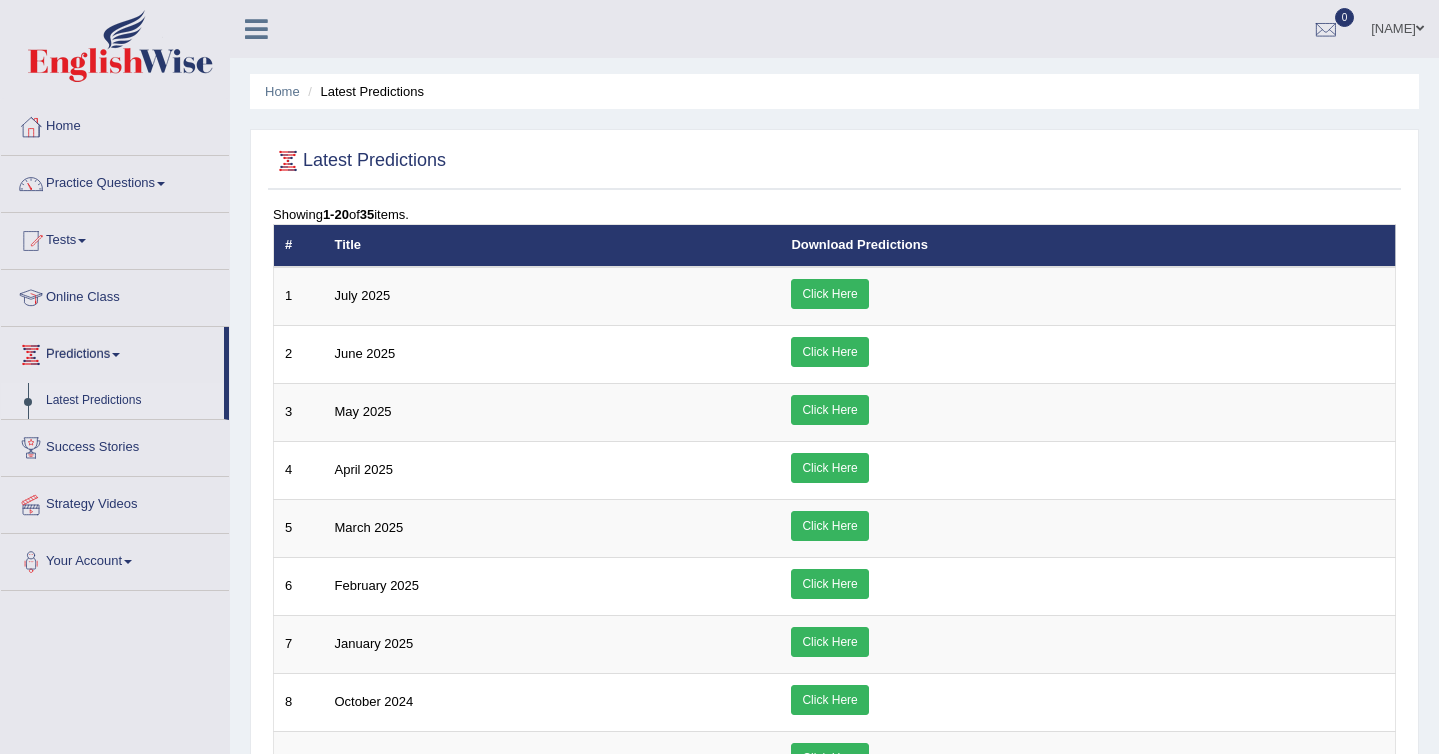 click on "Latest Predictions" at bounding box center (130, 401) 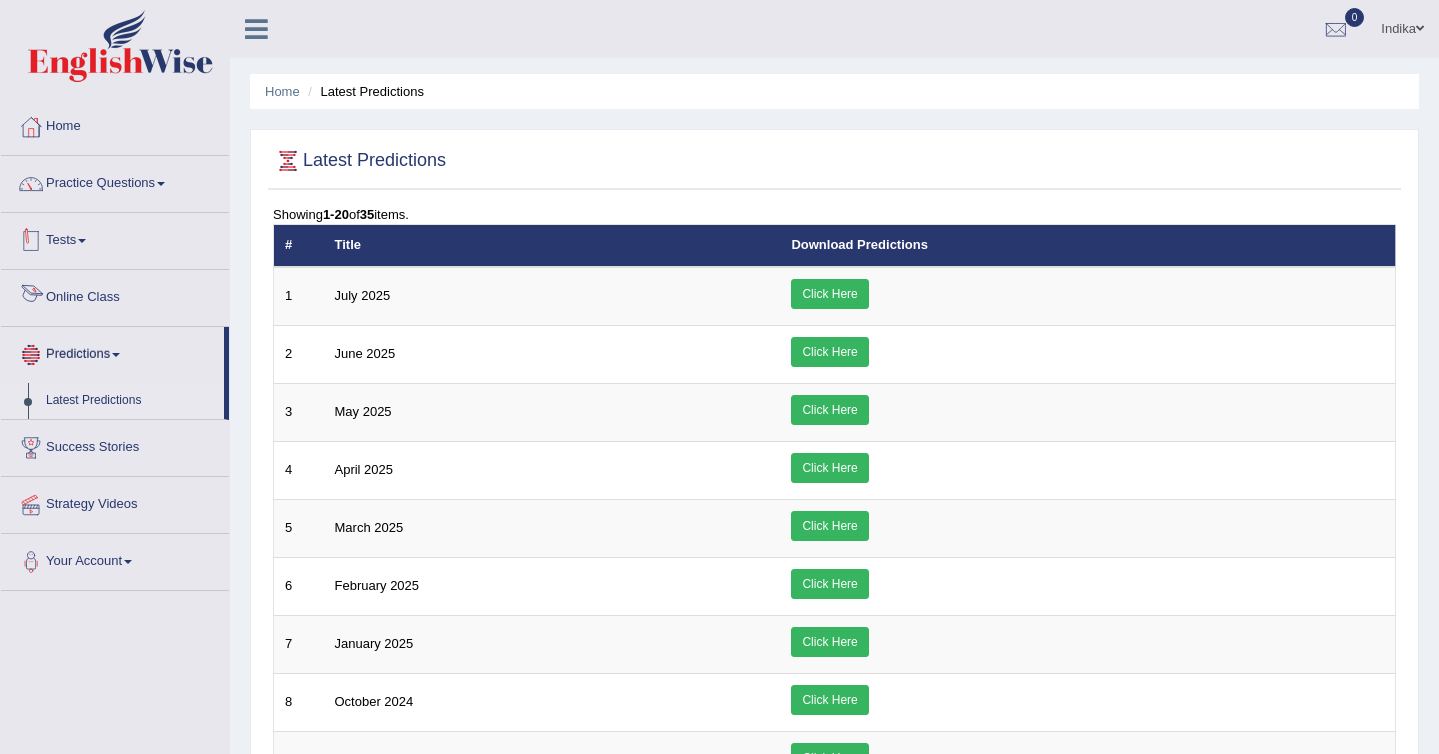 scroll, scrollTop: 0, scrollLeft: 0, axis: both 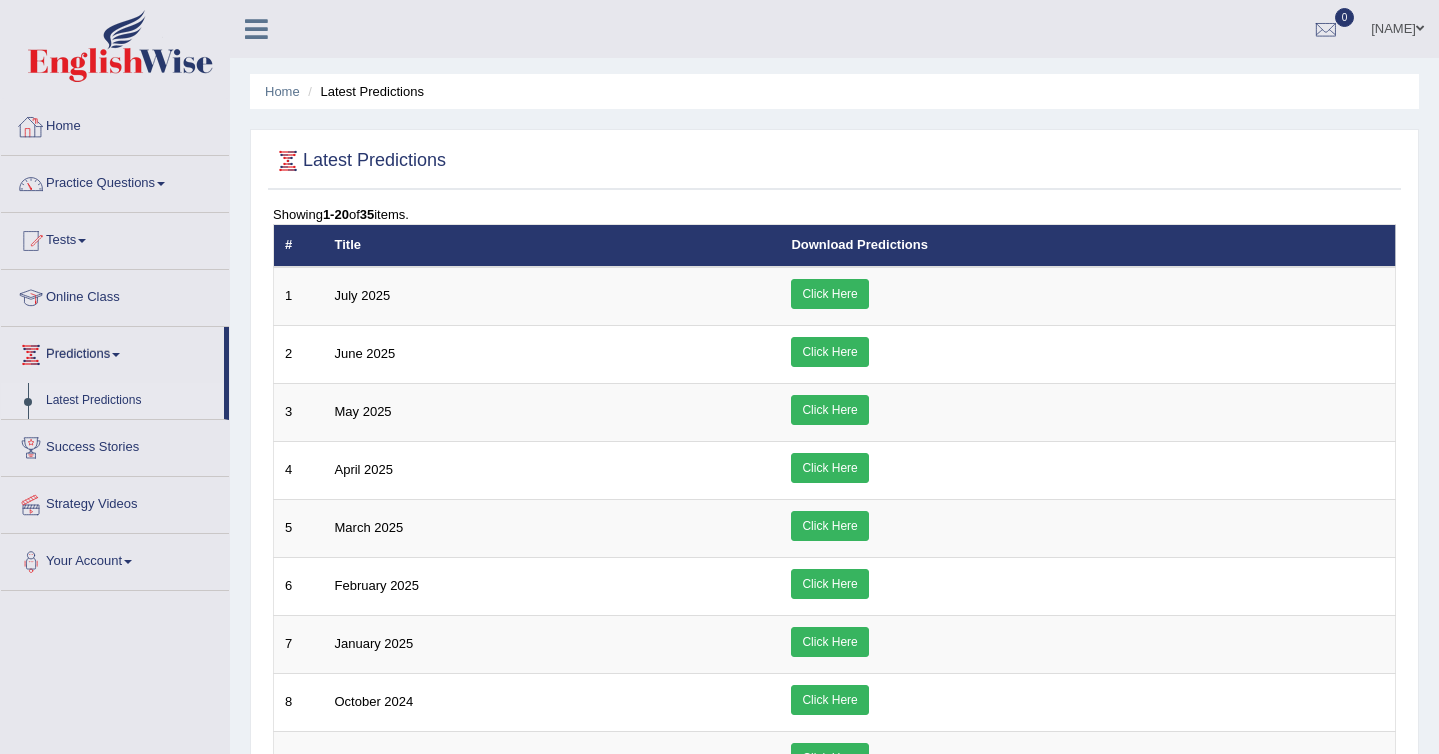 click on "Home" at bounding box center (115, 124) 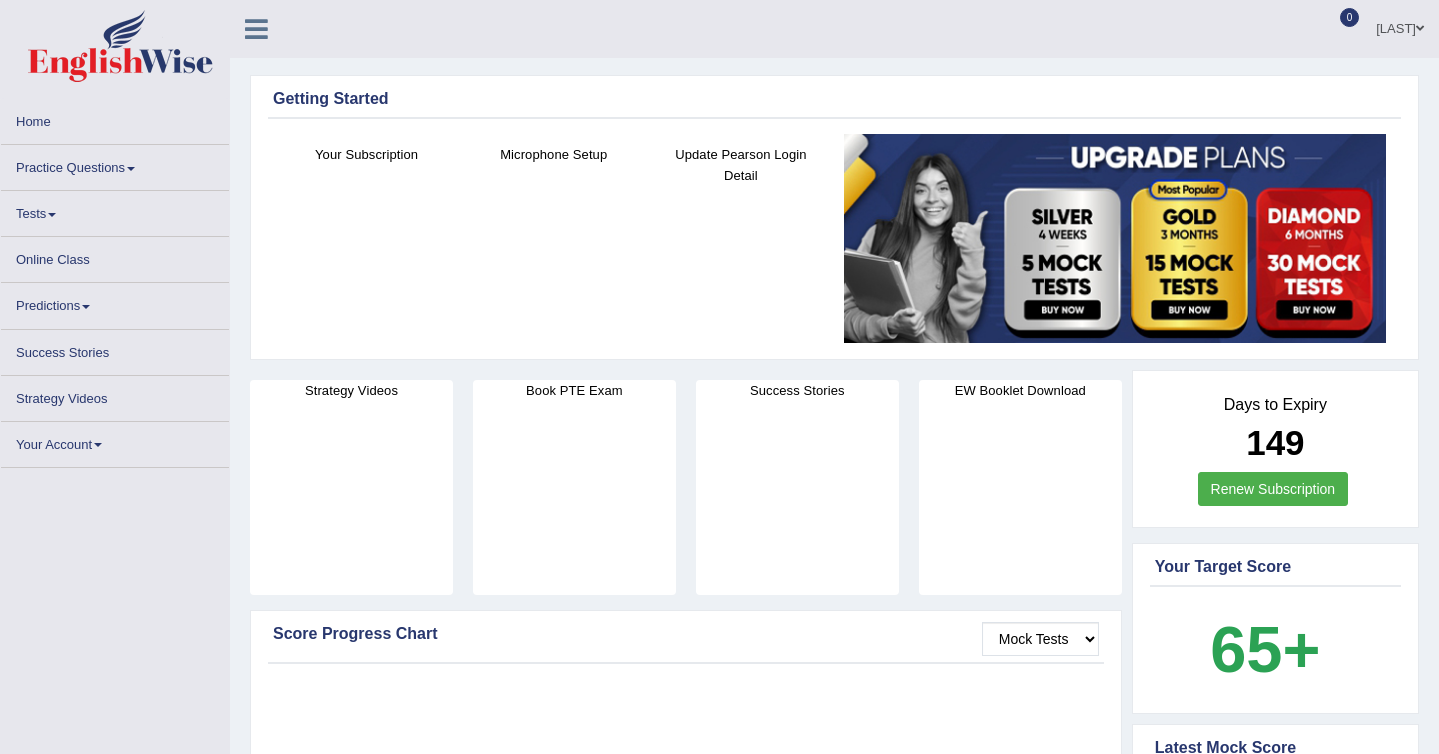 scroll, scrollTop: 0, scrollLeft: 0, axis: both 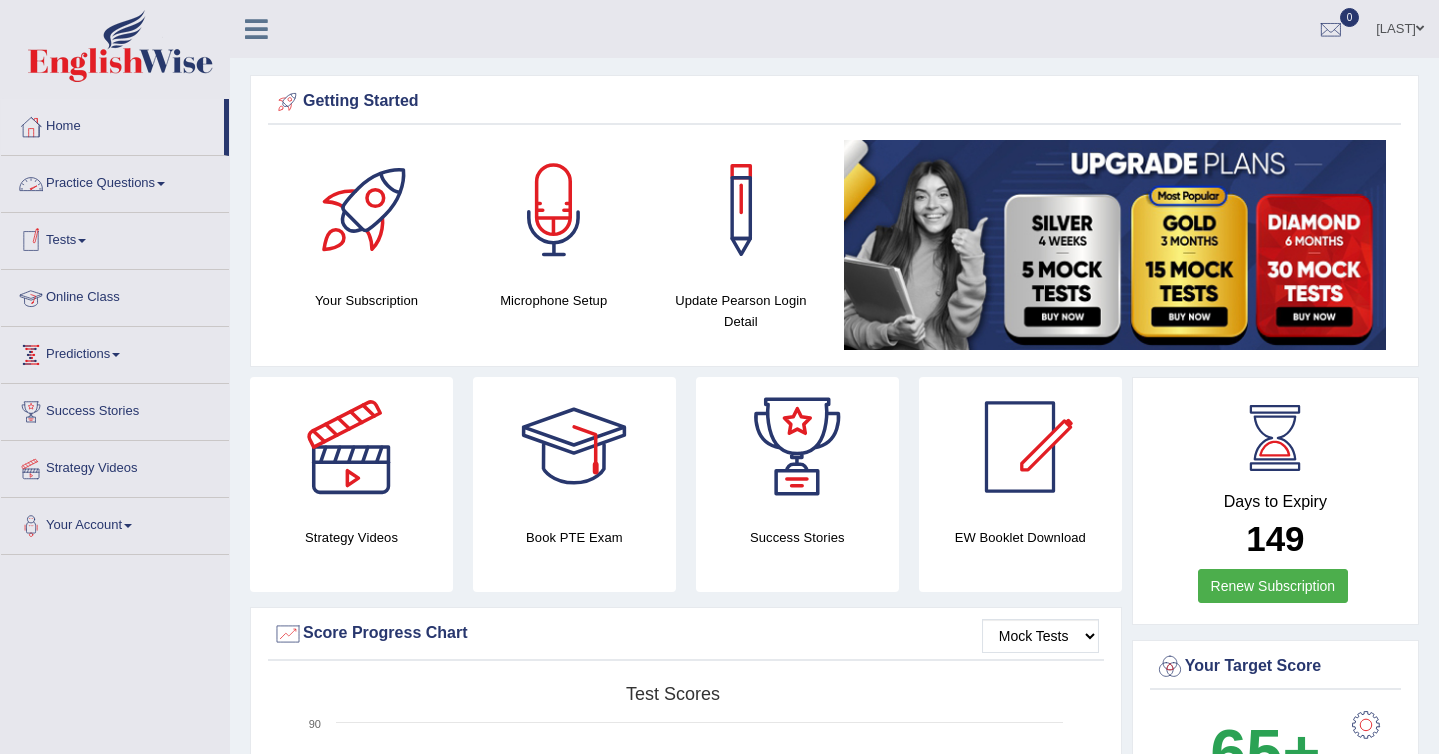 click on "Predictions" at bounding box center (115, 352) 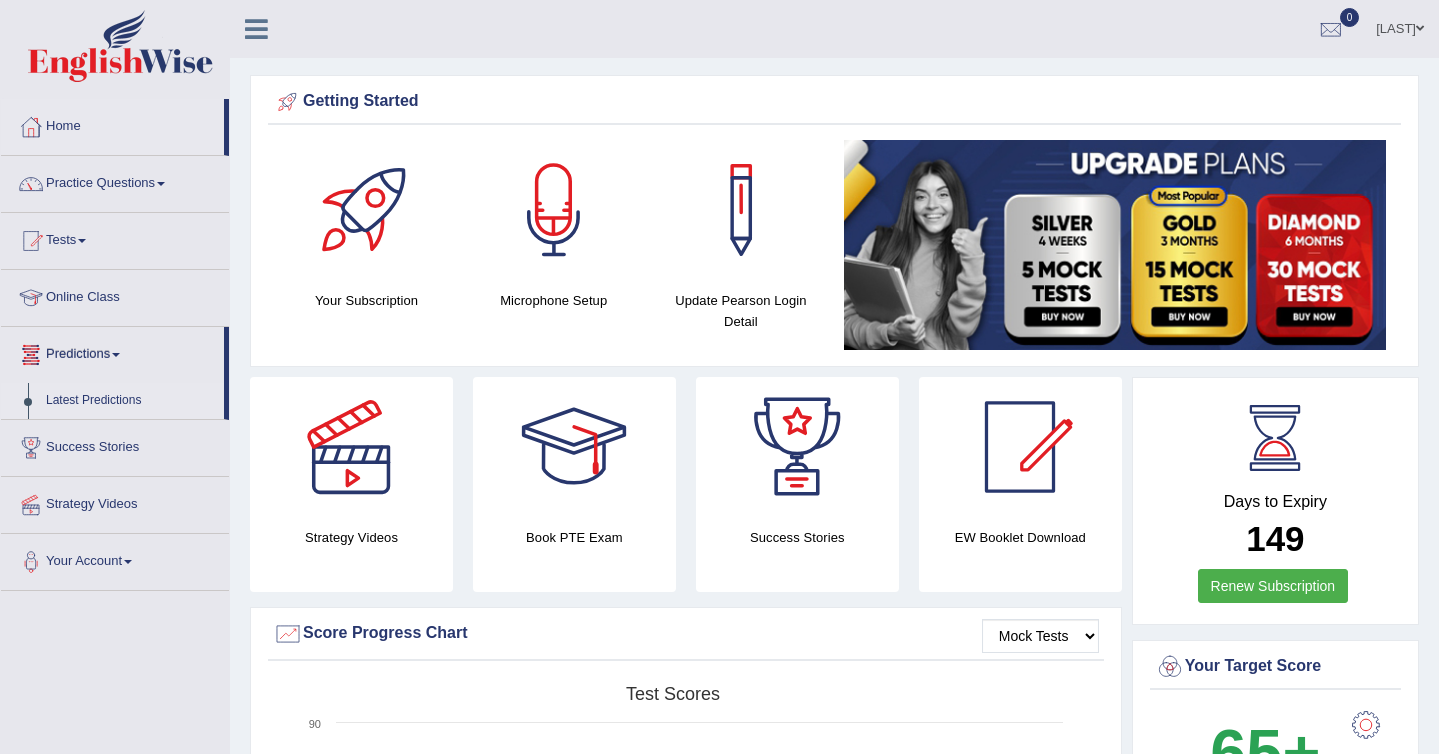 click on "Latest Predictions" at bounding box center [130, 401] 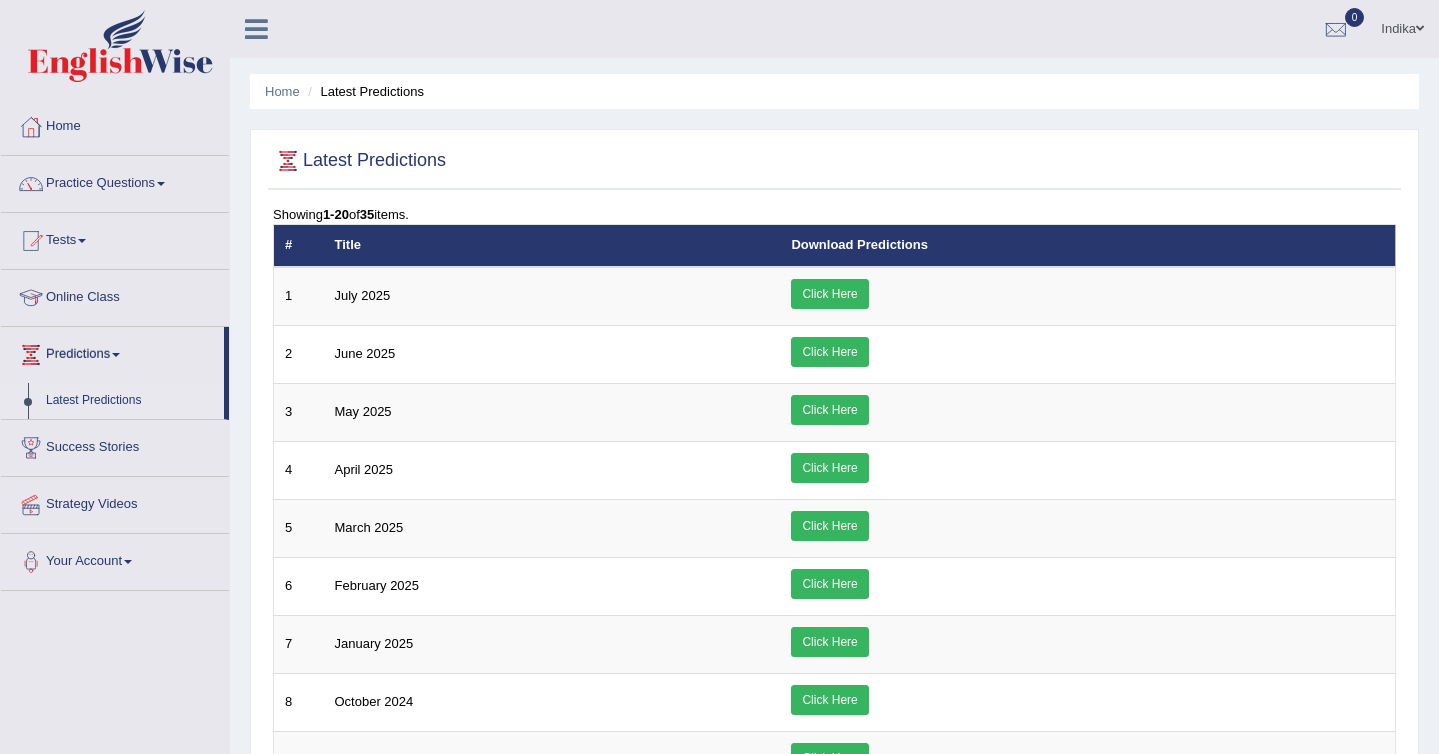 scroll, scrollTop: 0, scrollLeft: 0, axis: both 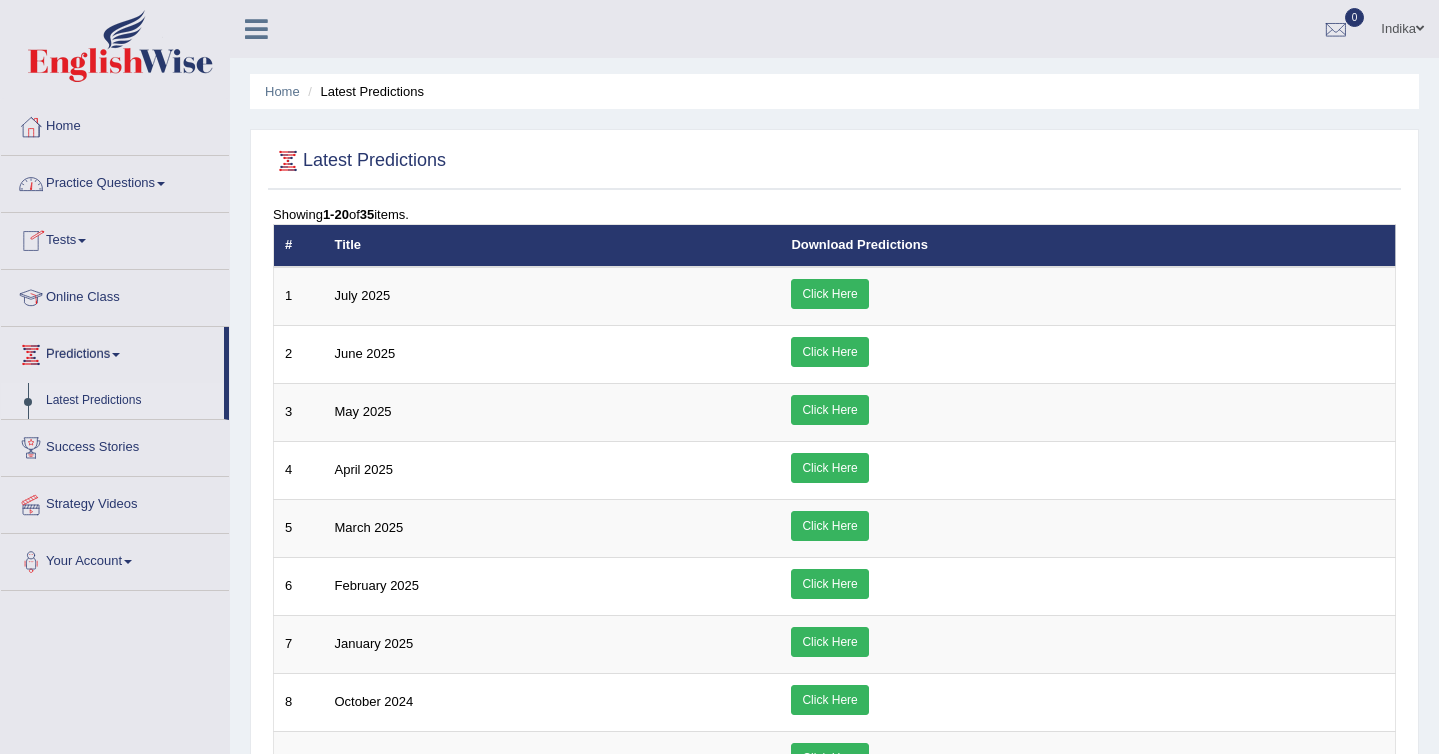 click on "Practice Questions" at bounding box center [115, 181] 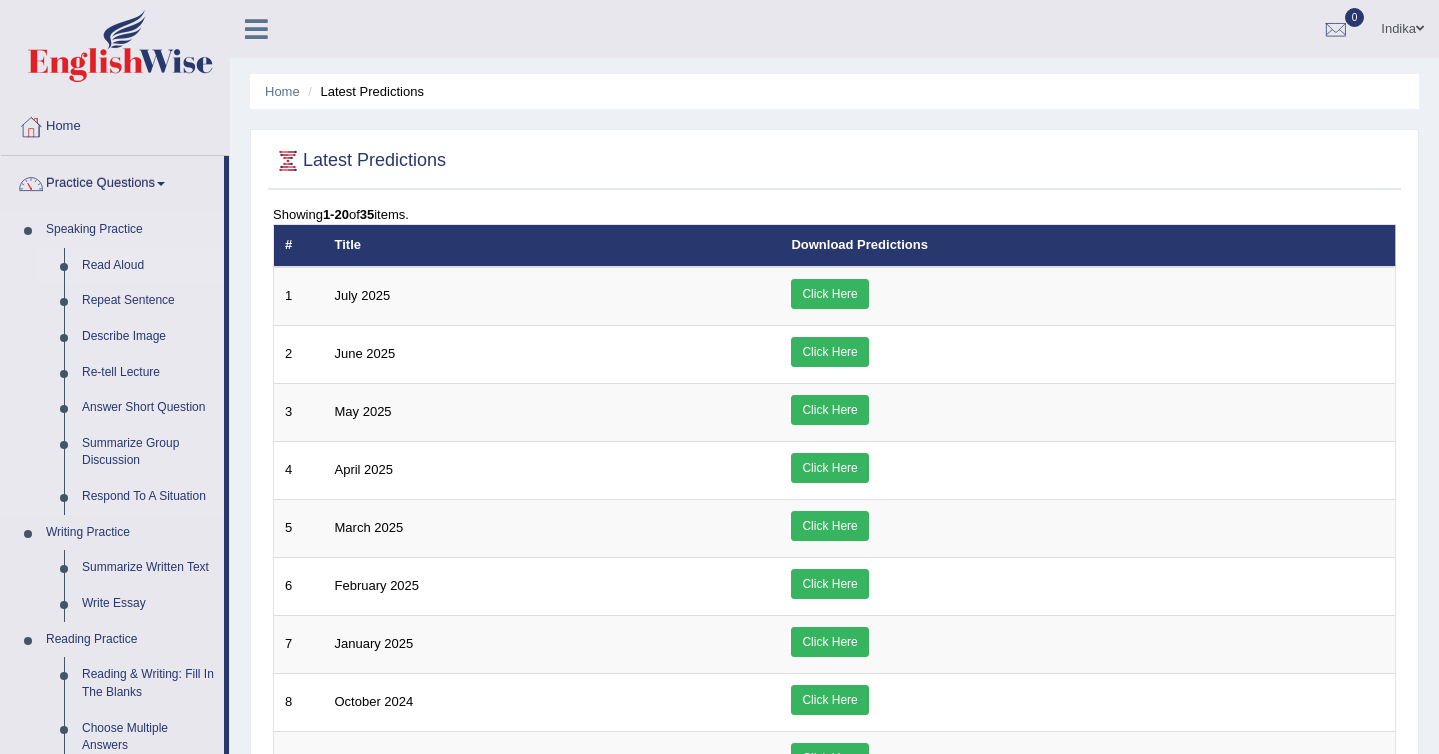 click on "Read Aloud" at bounding box center [148, 266] 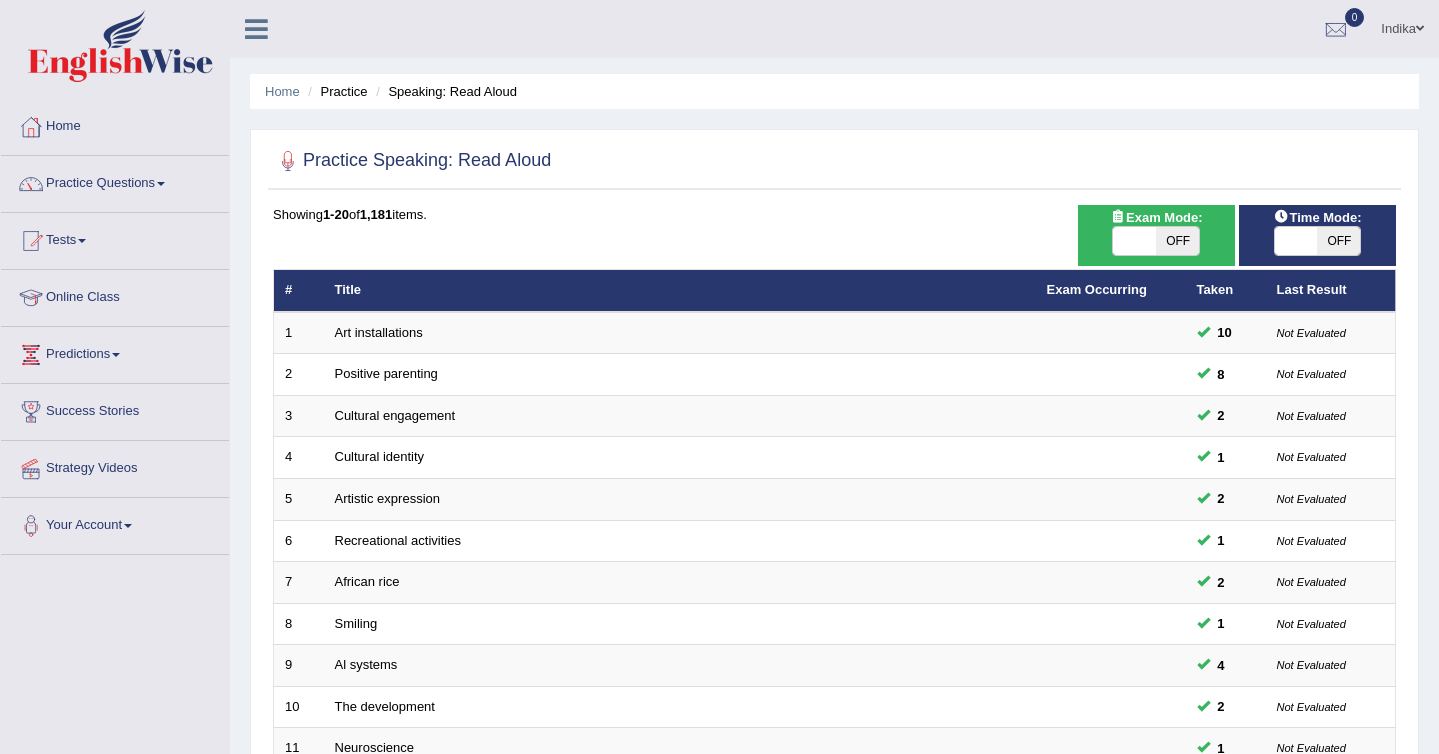 scroll, scrollTop: 0, scrollLeft: 0, axis: both 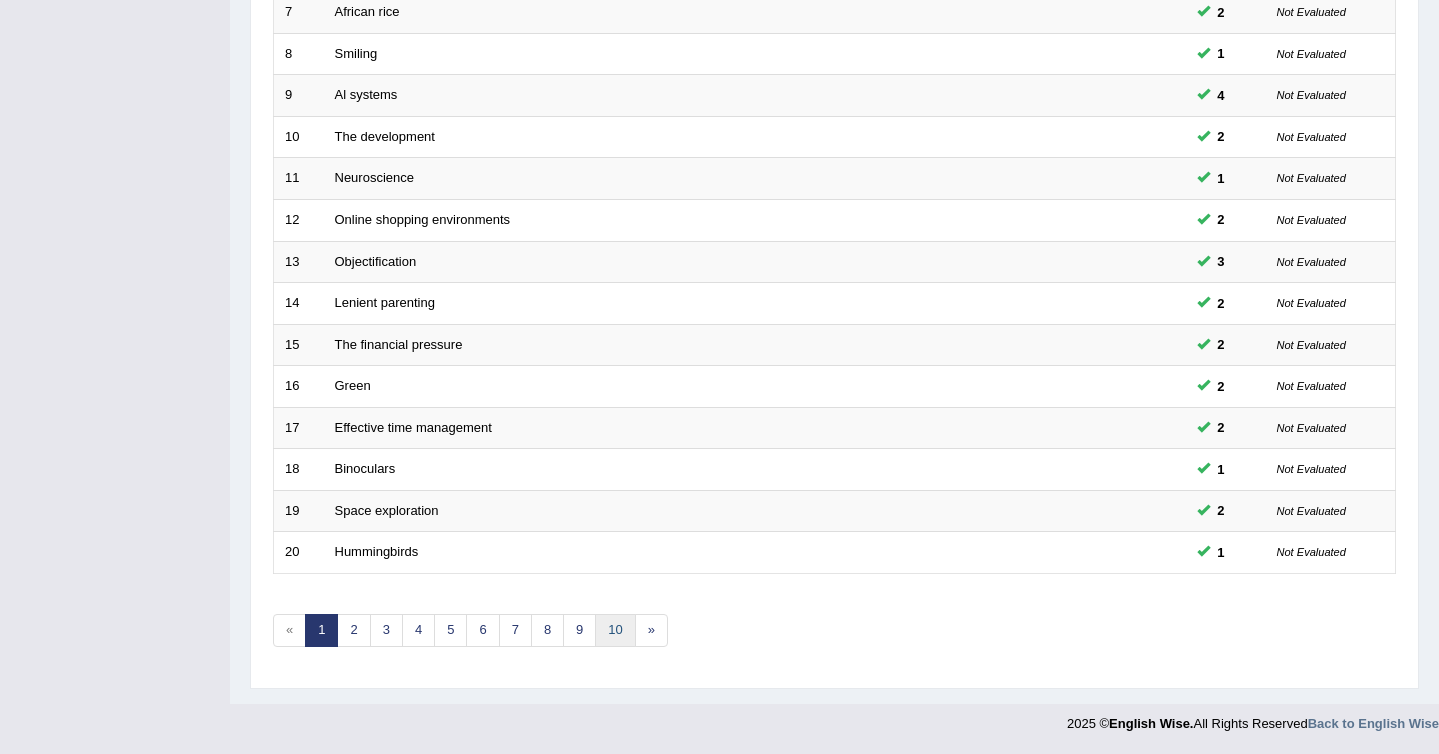 click on "10" at bounding box center [615, 630] 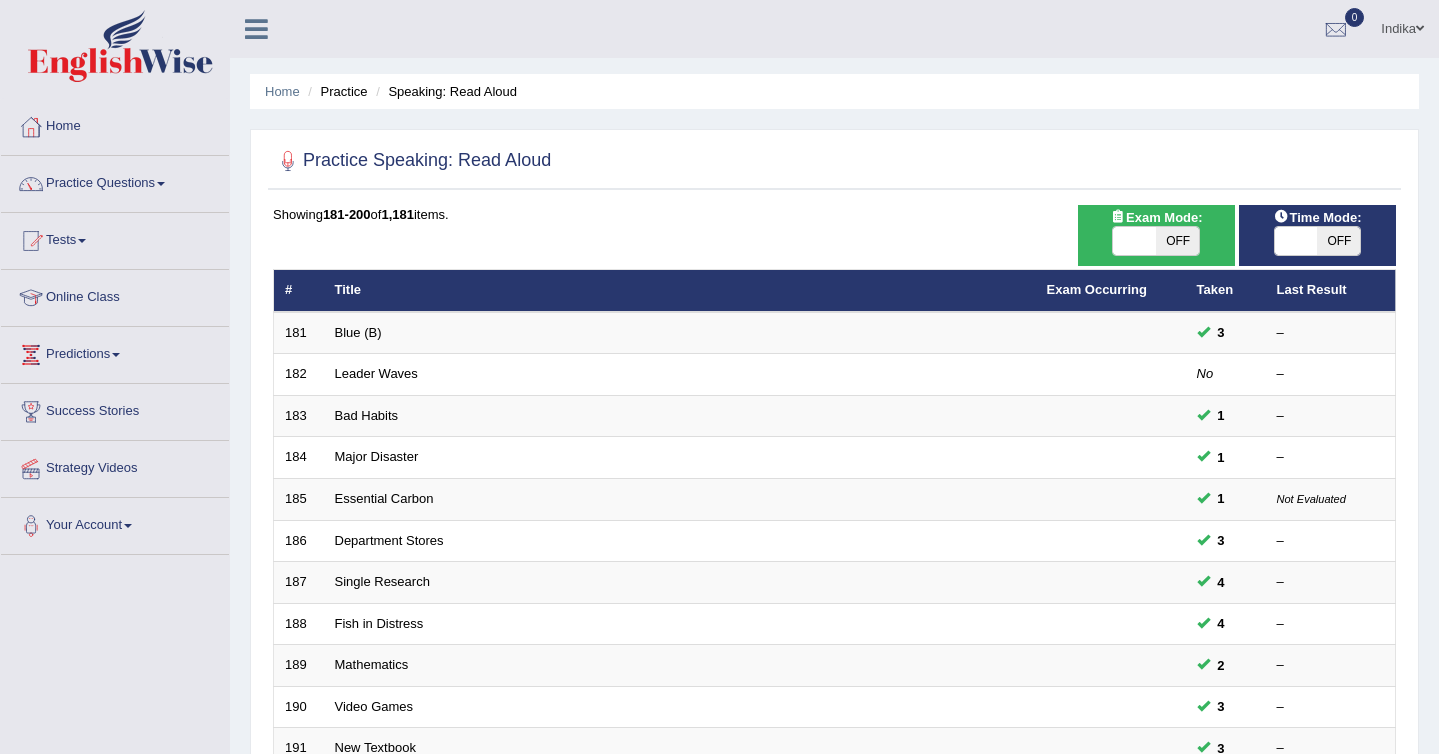 scroll, scrollTop: 0, scrollLeft: 0, axis: both 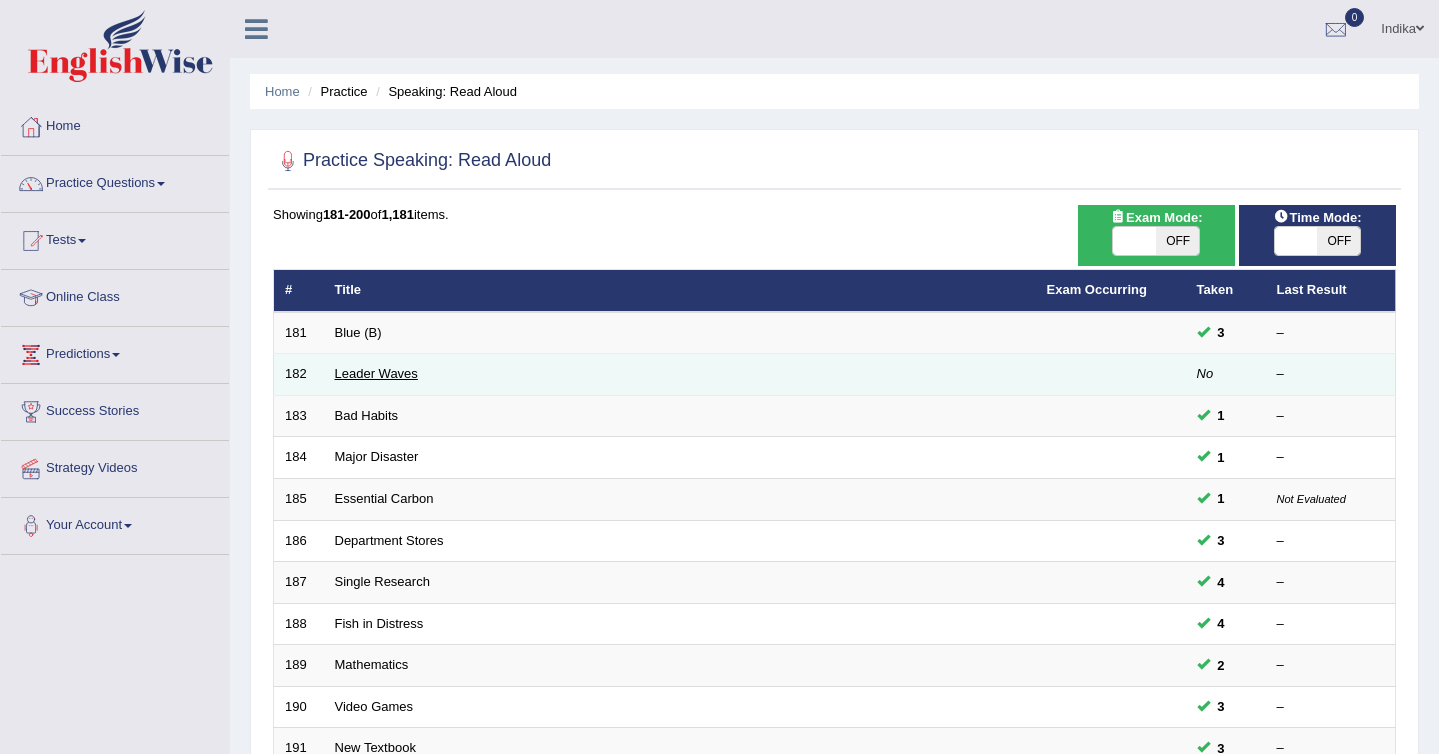 click on "Leader Waves" at bounding box center (376, 373) 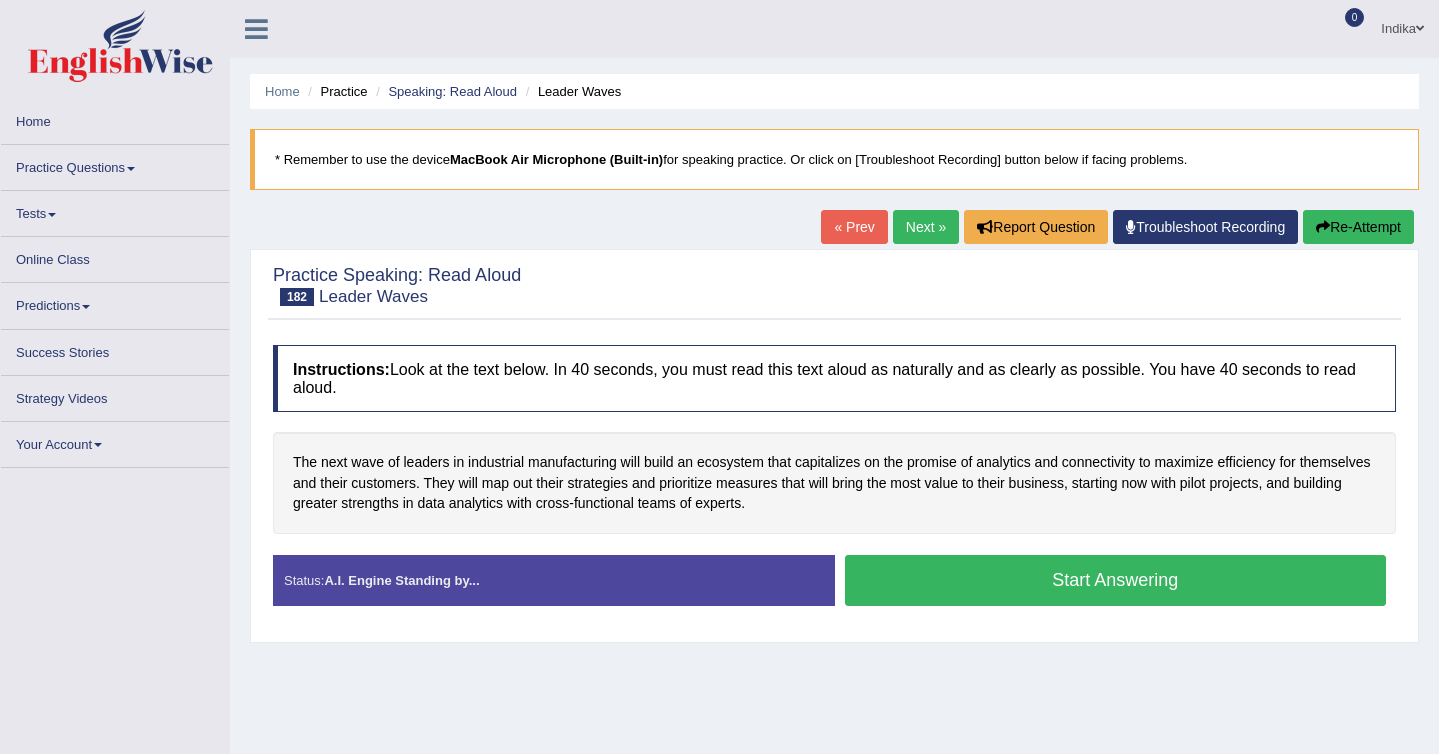 scroll, scrollTop: 0, scrollLeft: 0, axis: both 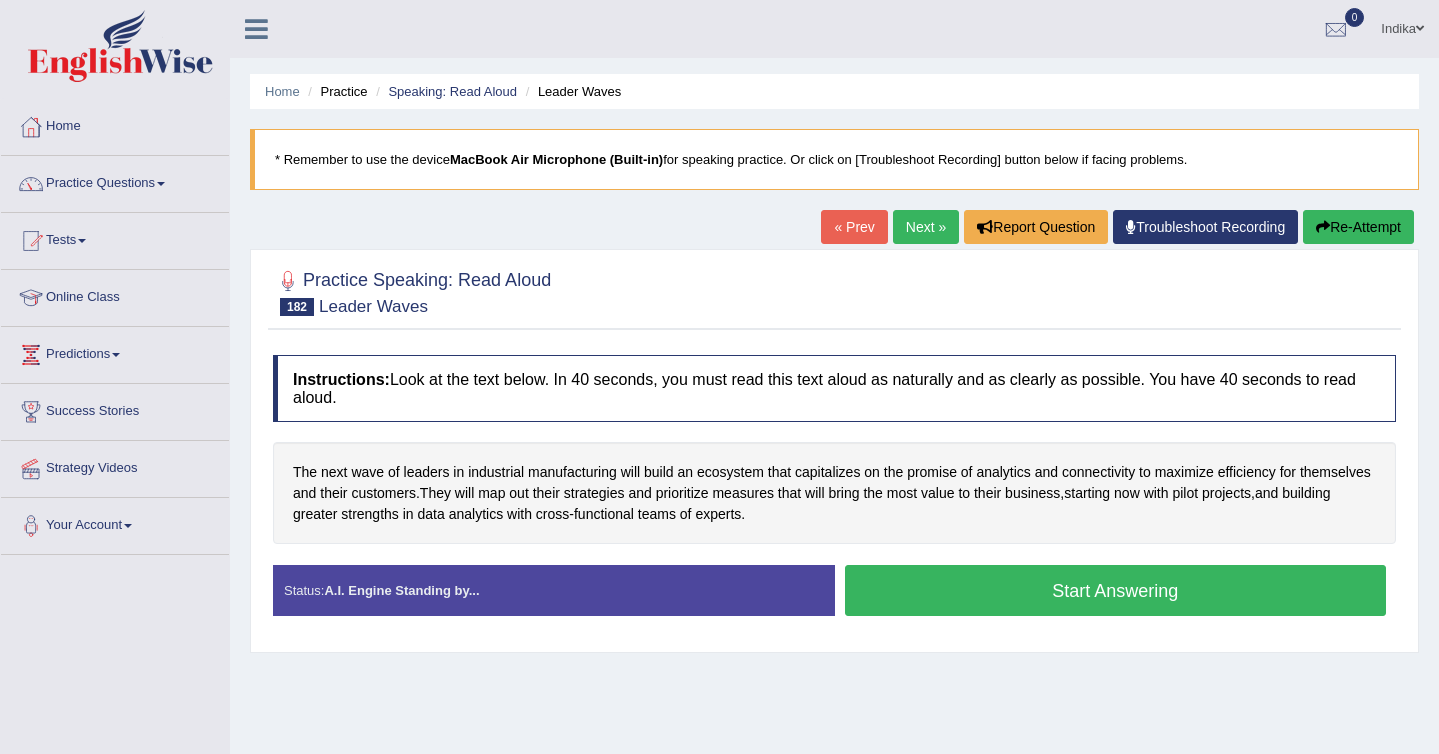 click on "Start Answering" at bounding box center (1116, 590) 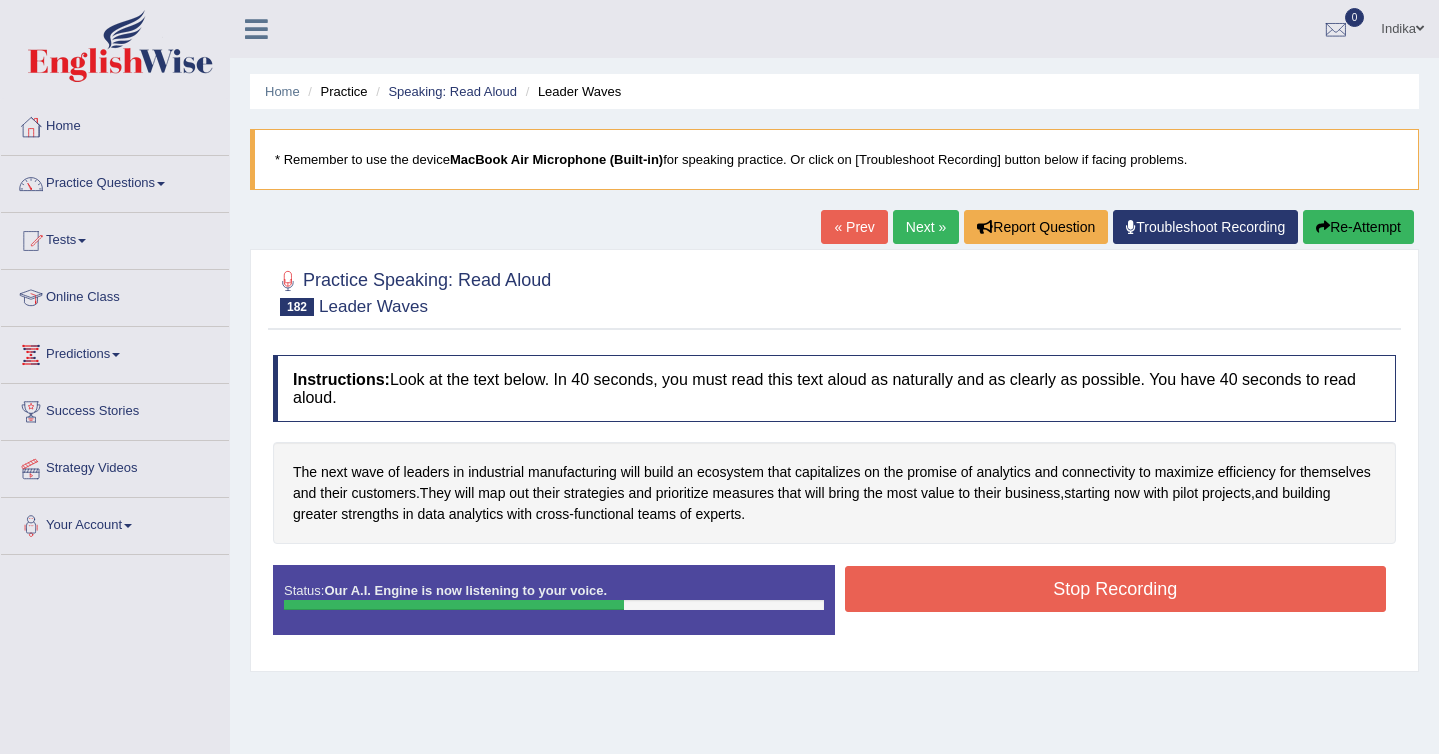 click on "Stop Recording" at bounding box center [1116, 589] 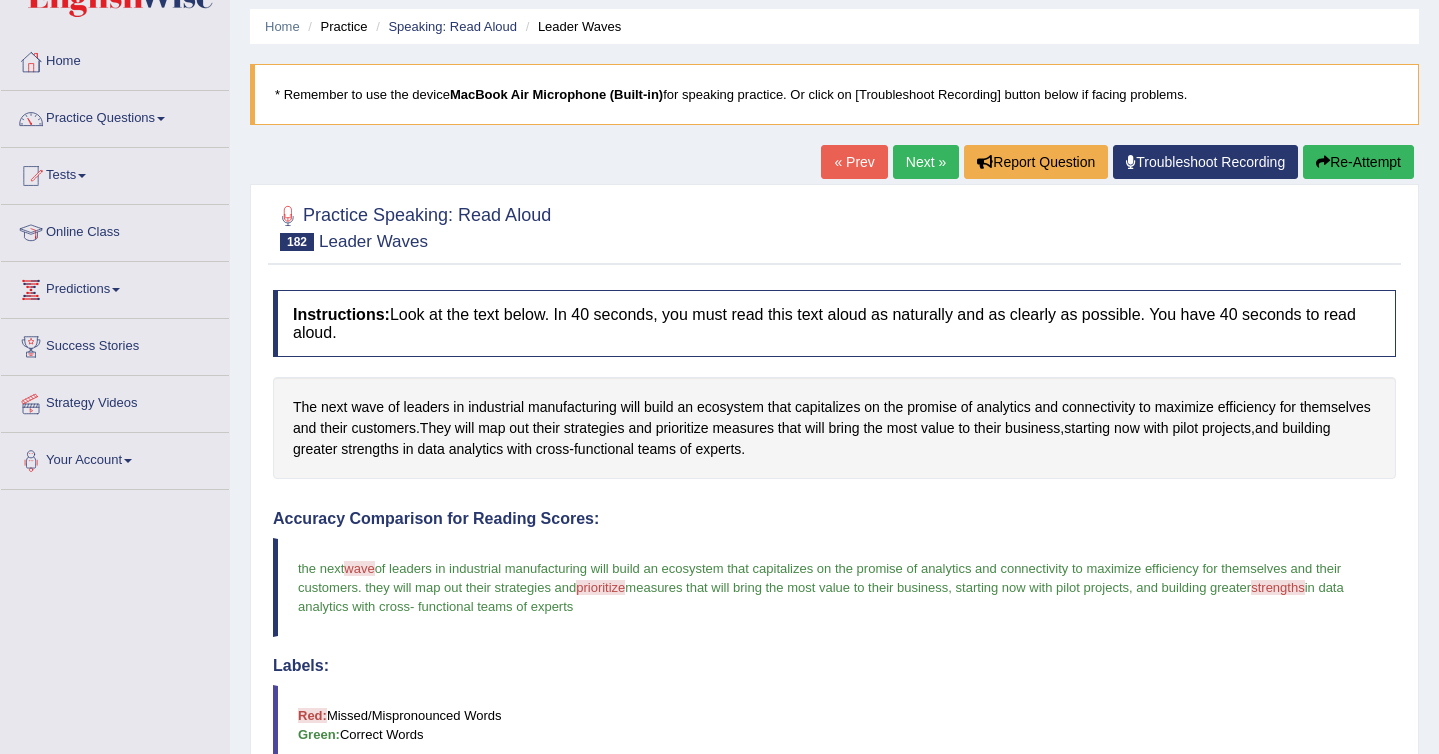 scroll, scrollTop: 0, scrollLeft: 0, axis: both 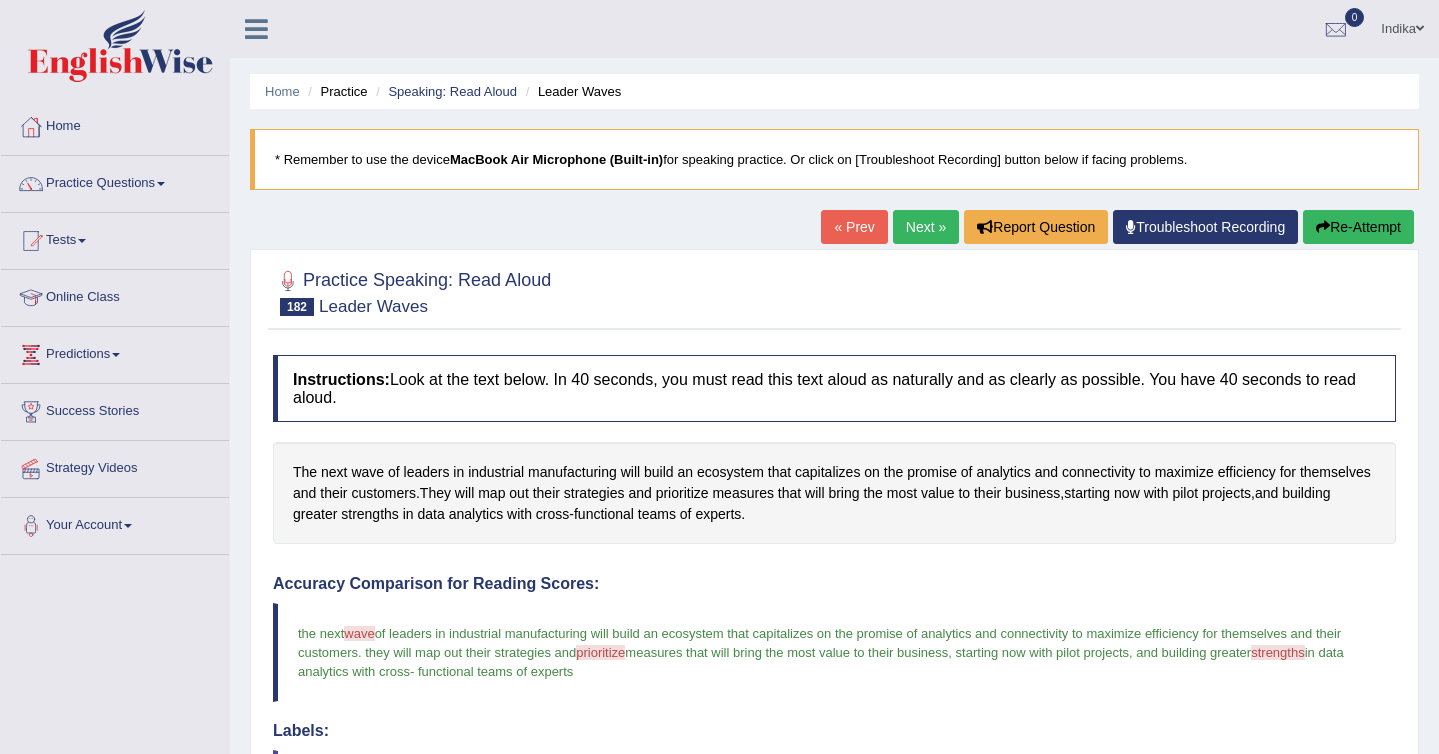 click on "Re-Attempt" at bounding box center [1358, 227] 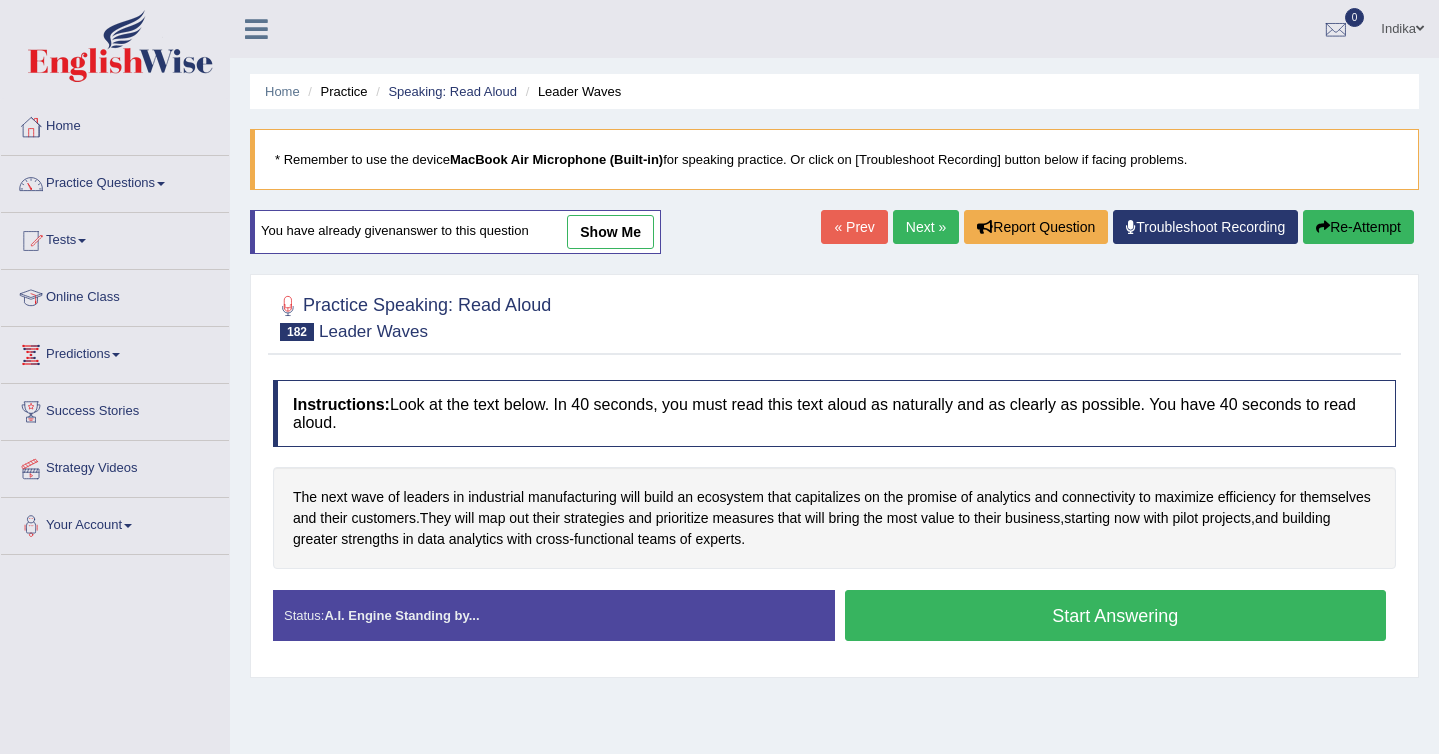 scroll, scrollTop: 164, scrollLeft: 0, axis: vertical 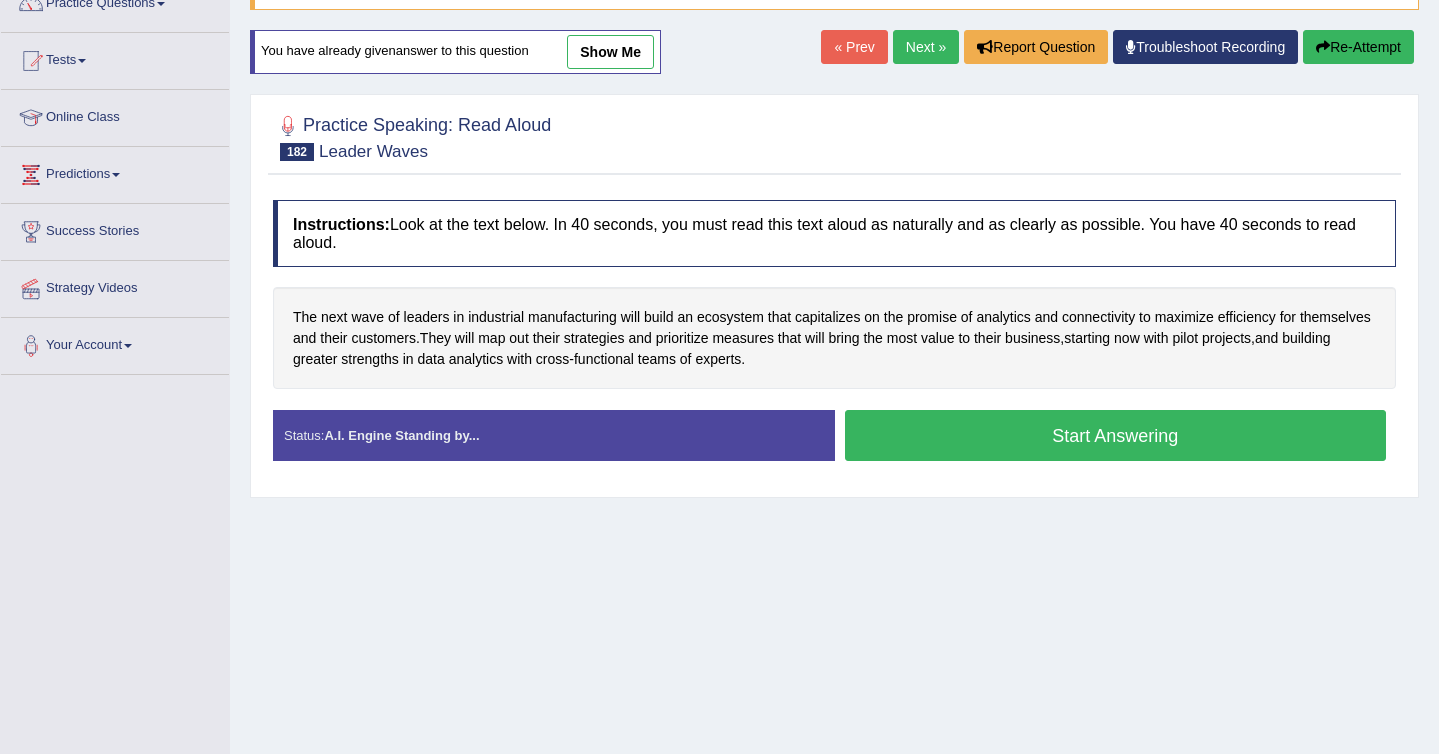 click on "Start Answering" at bounding box center [1116, 435] 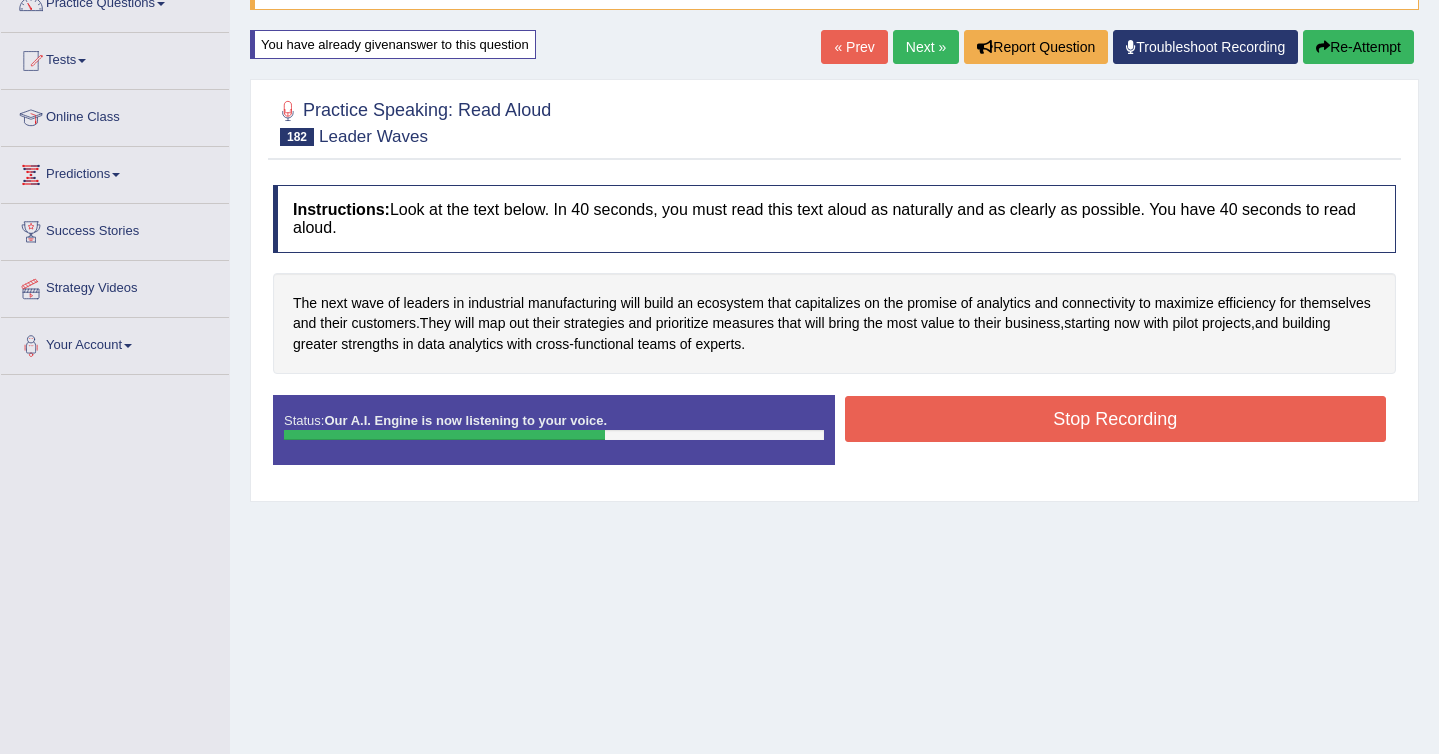 click on "Stop Recording" at bounding box center (1116, 419) 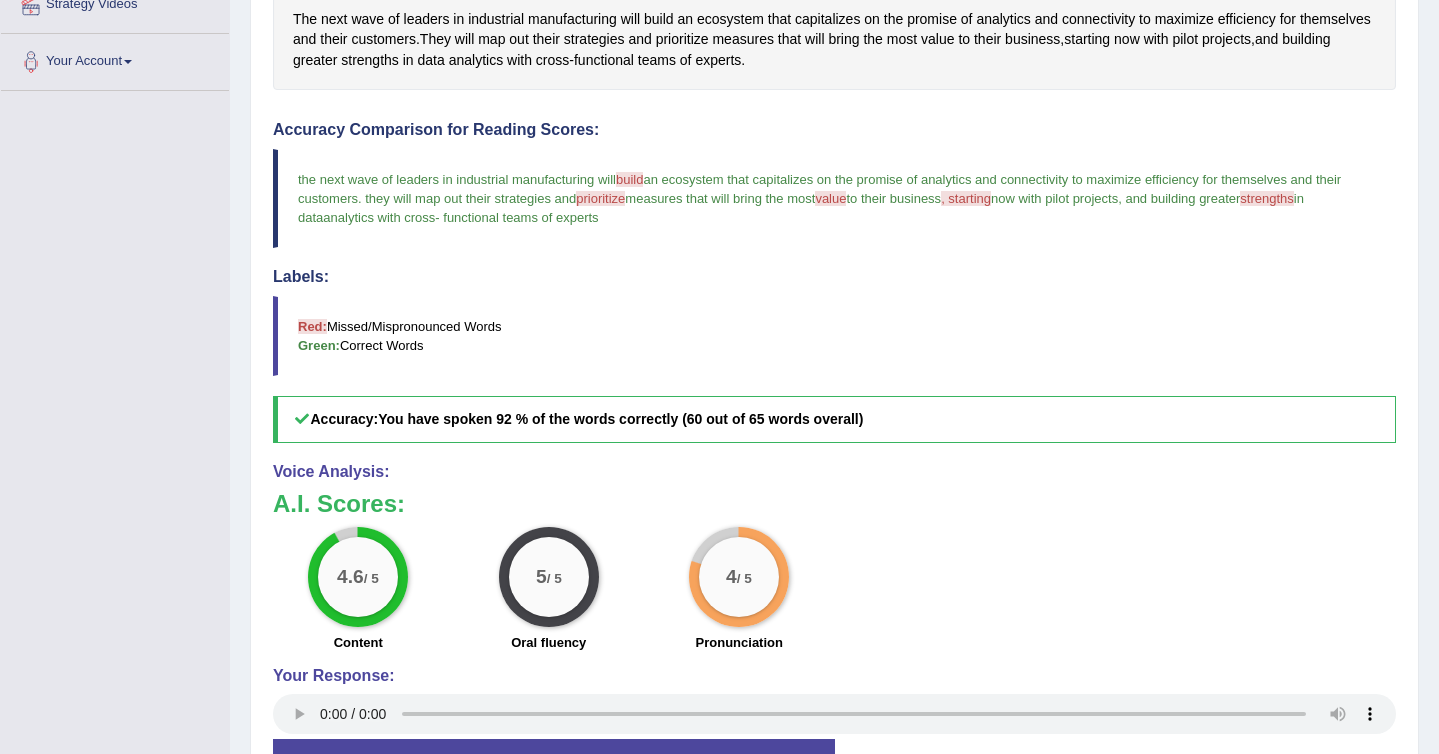 scroll, scrollTop: 473, scrollLeft: 0, axis: vertical 